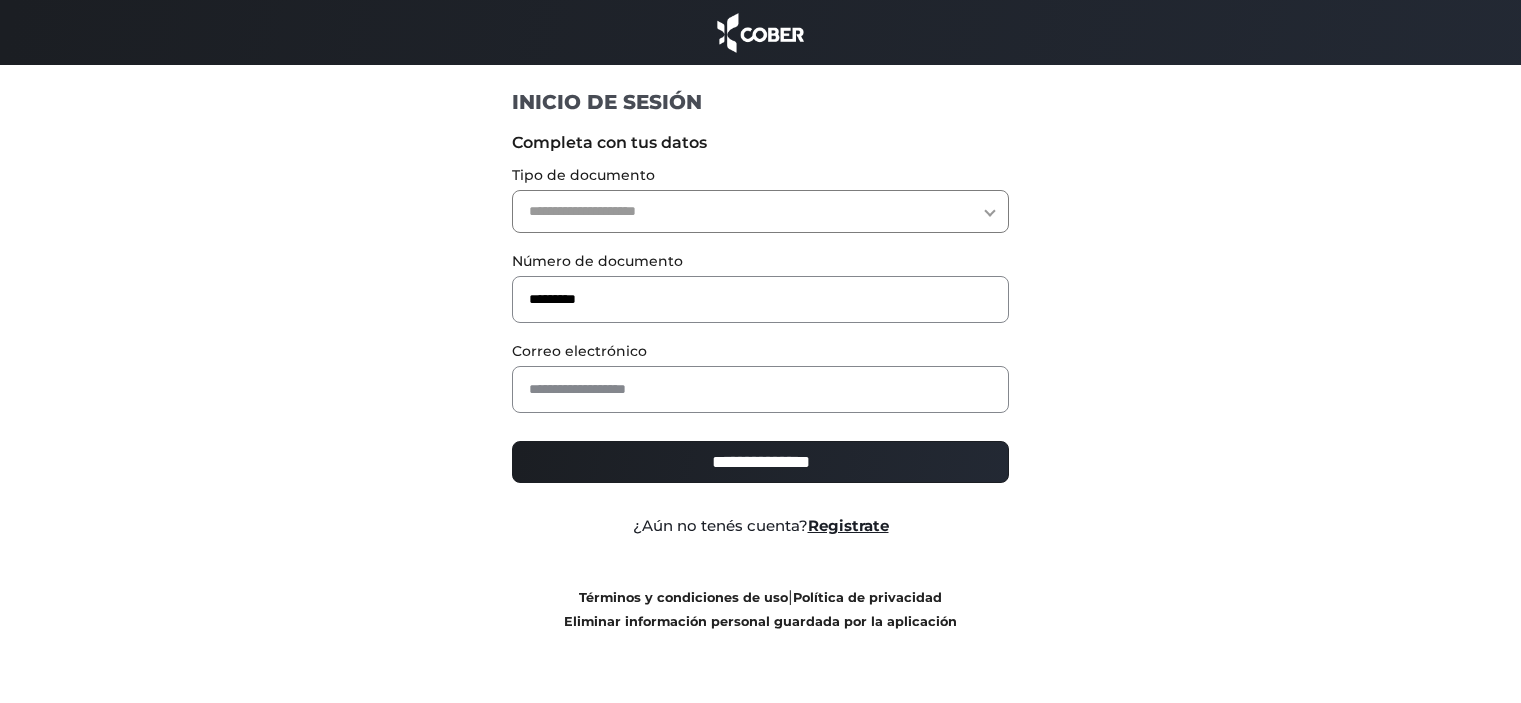 scroll, scrollTop: 0, scrollLeft: 0, axis: both 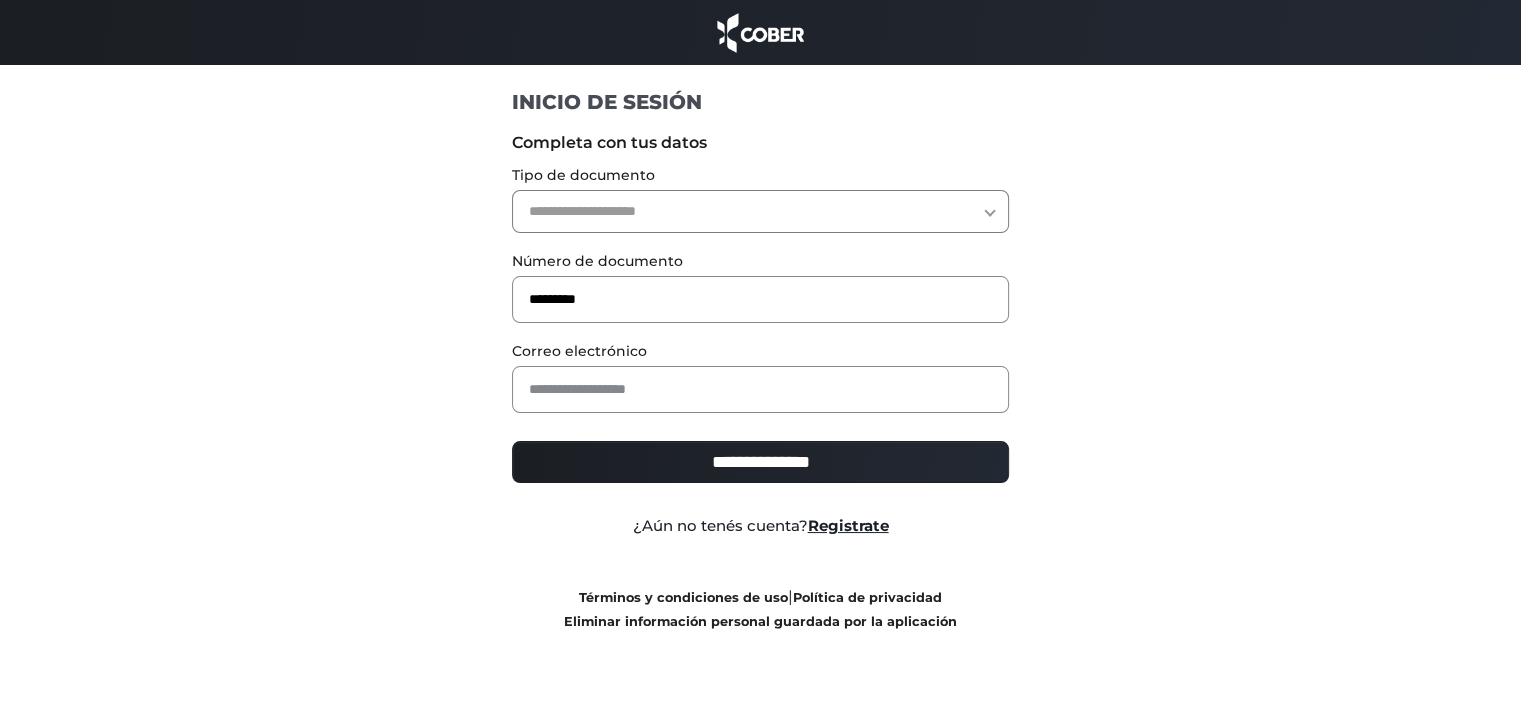 select on "***" 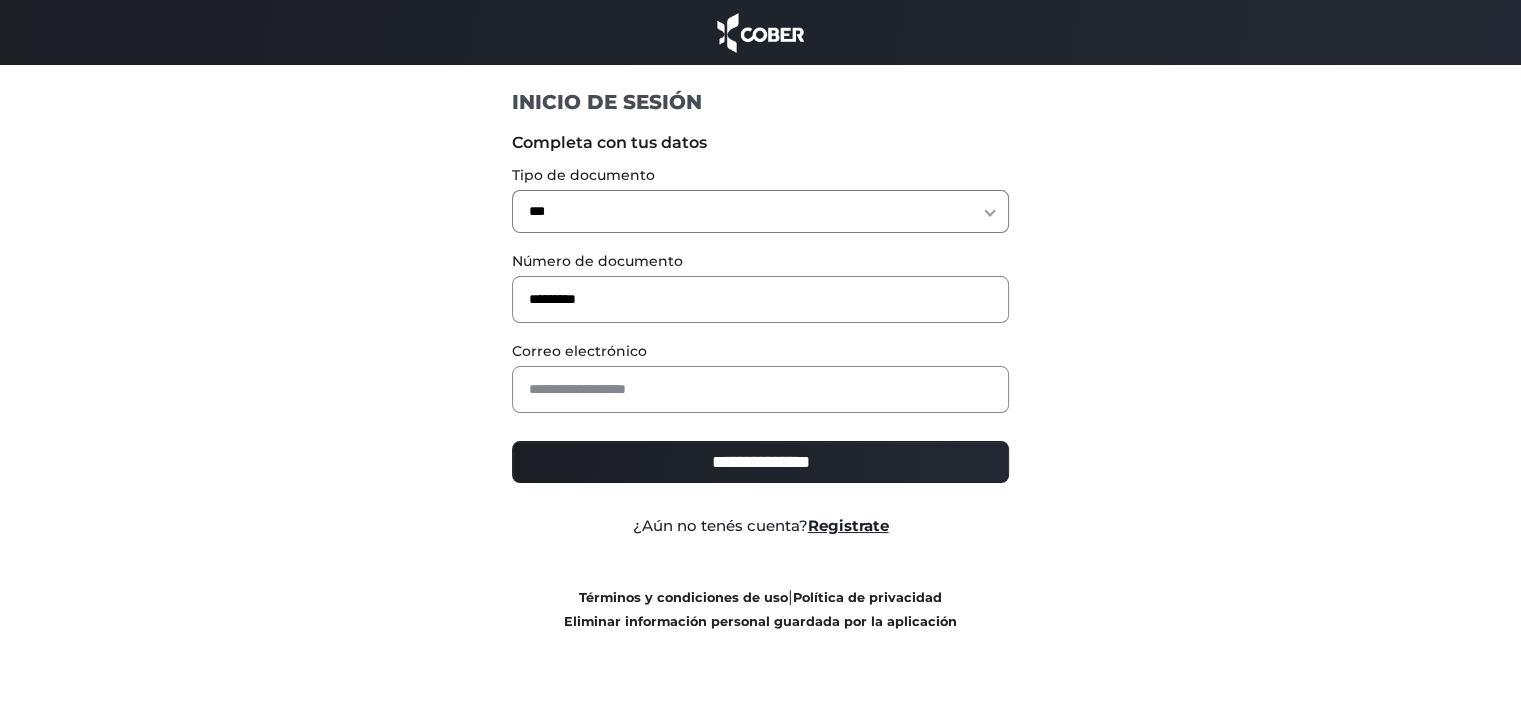 click on "**********" at bounding box center (760, 211) 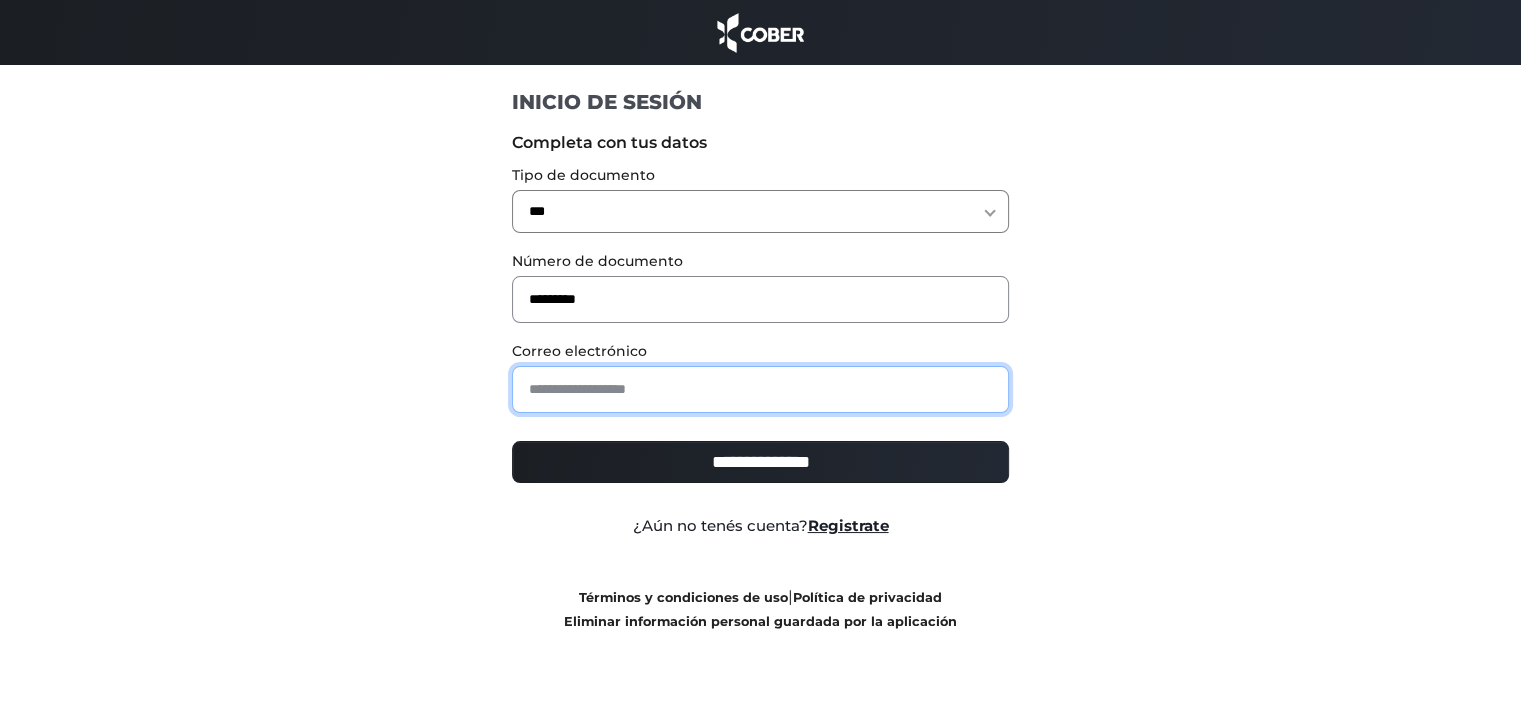 click at bounding box center (760, 389) 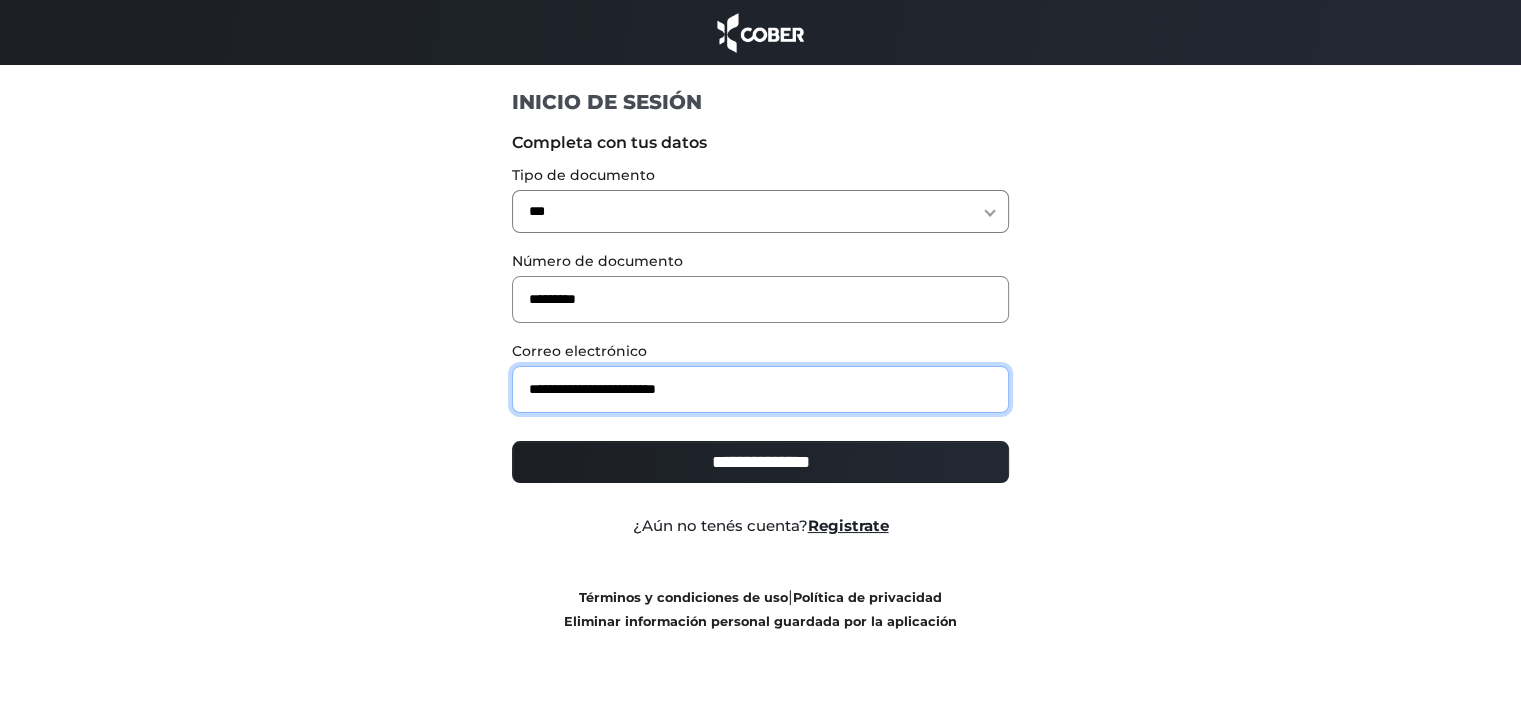 type on "**********" 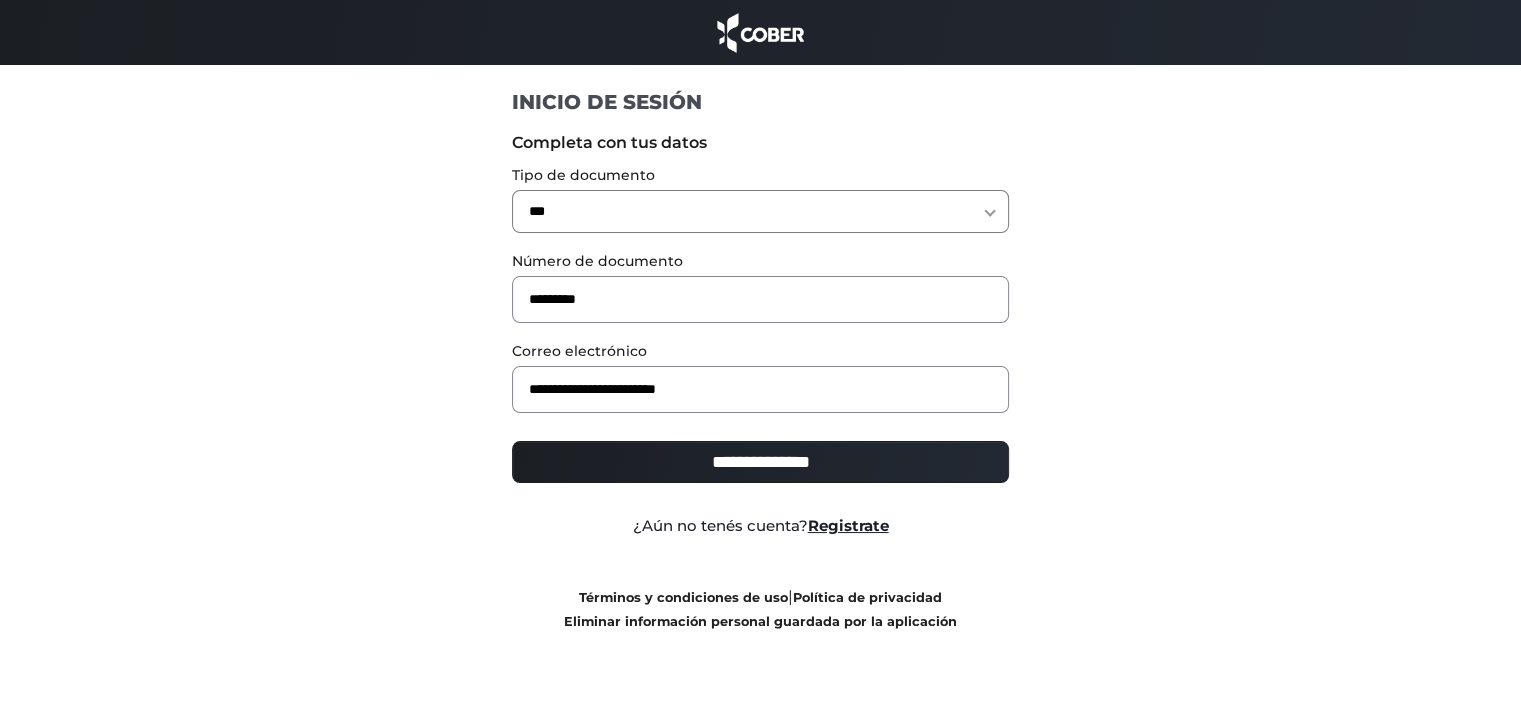 click on "**********" at bounding box center (760, 462) 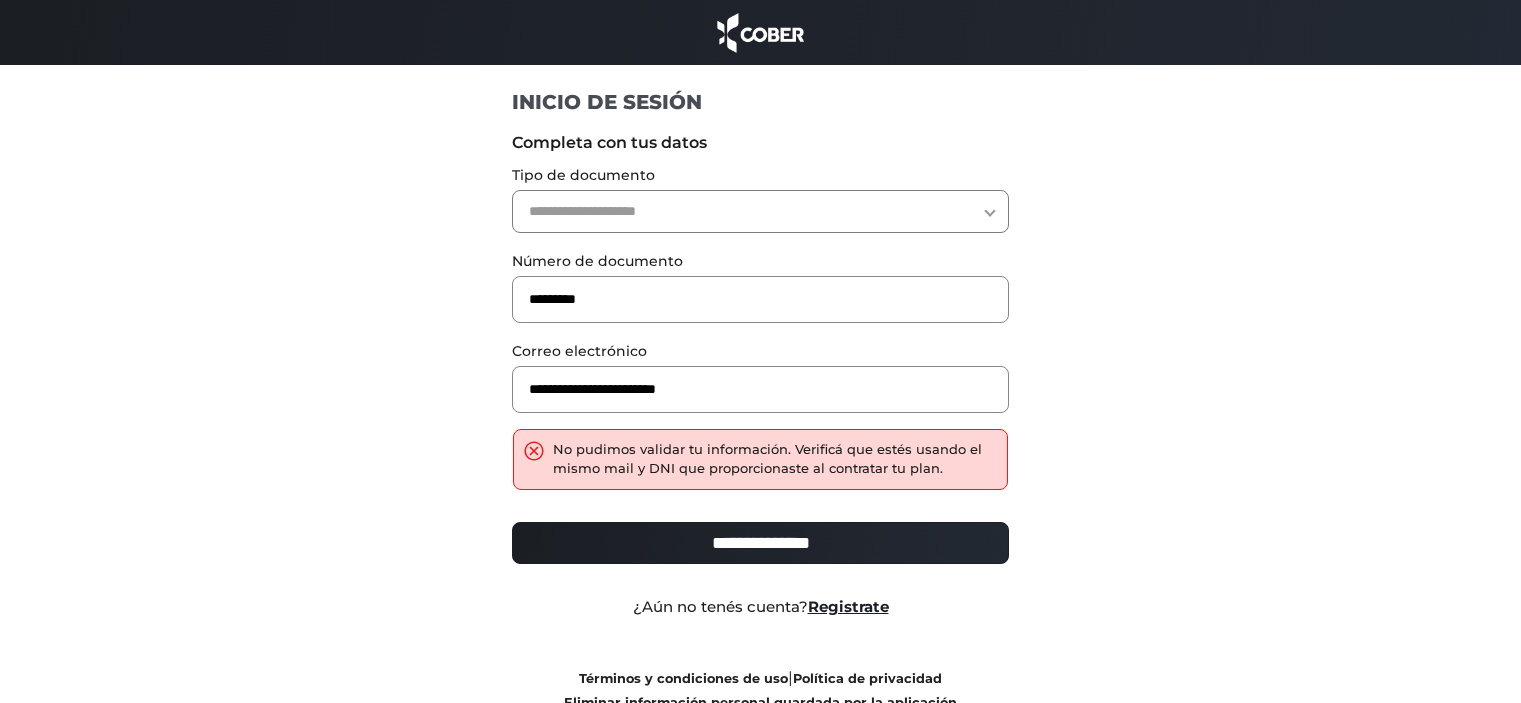 scroll, scrollTop: 0, scrollLeft: 0, axis: both 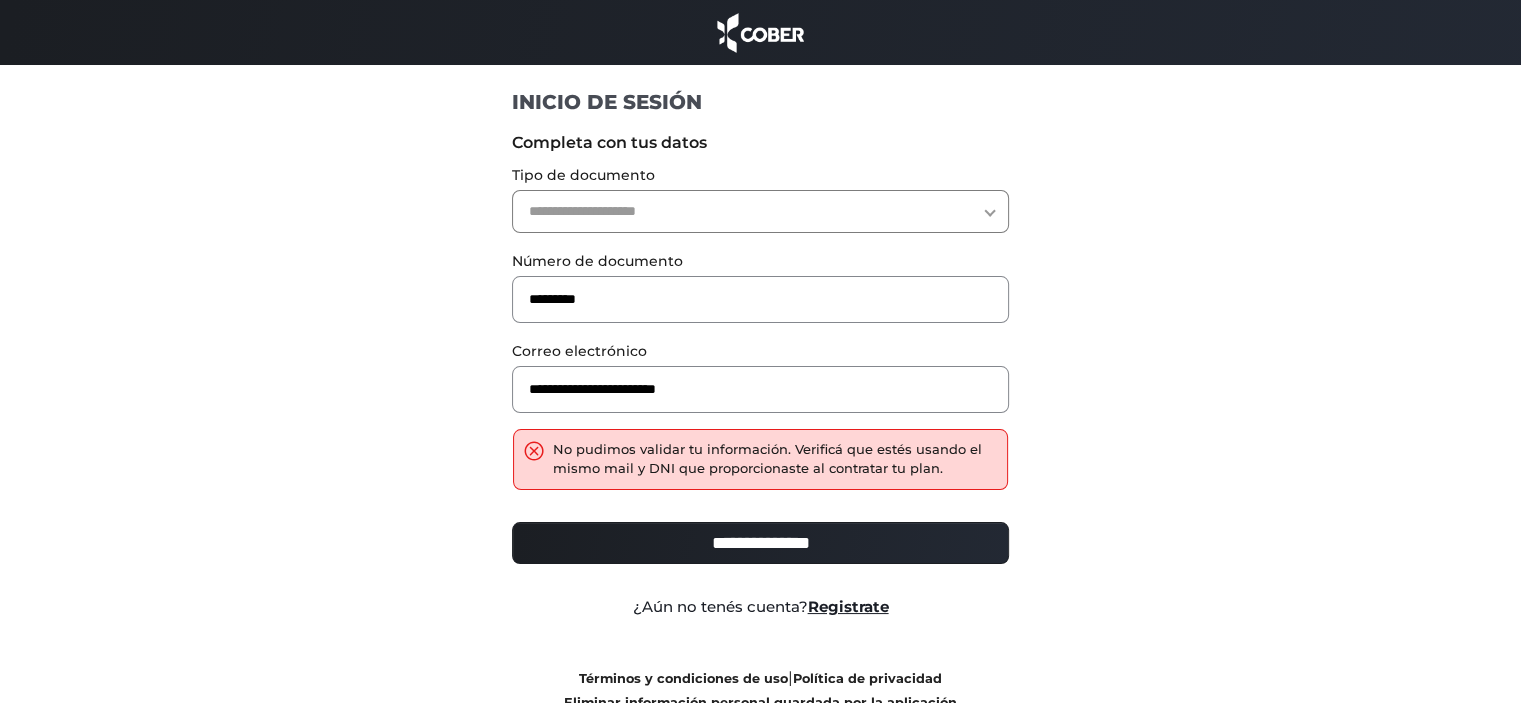 click on "**********" at bounding box center (760, 211) 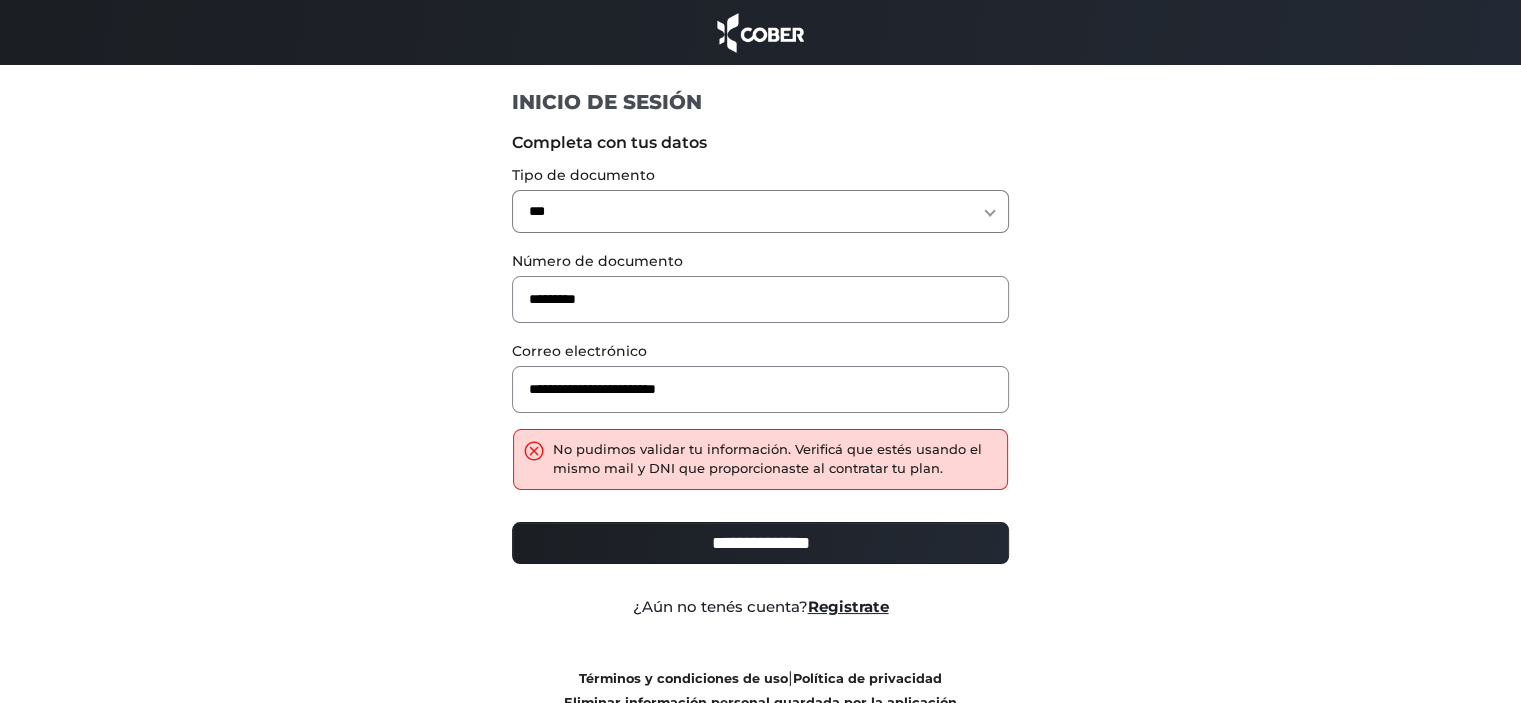 click on "Número de documento" at bounding box center [760, 261] 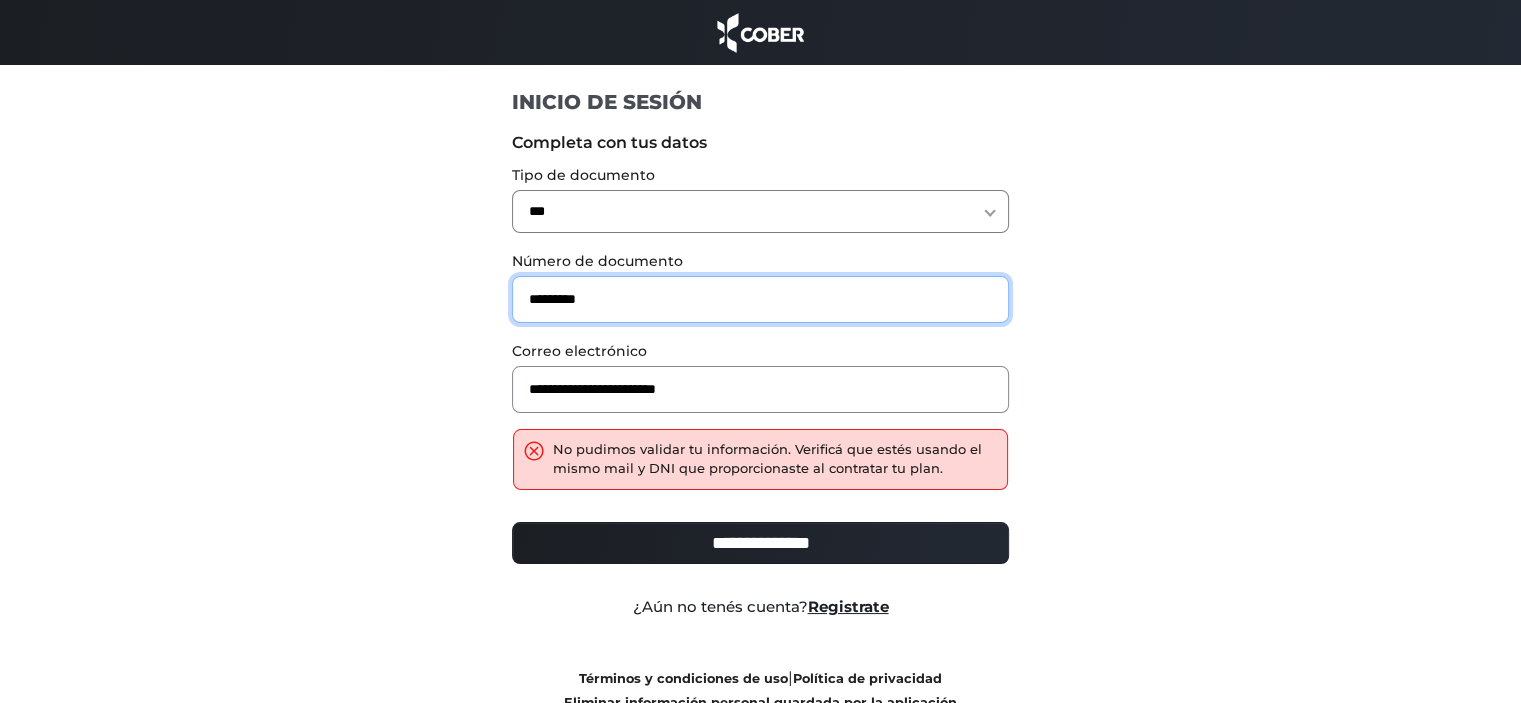 click on "********" at bounding box center (760, 299) 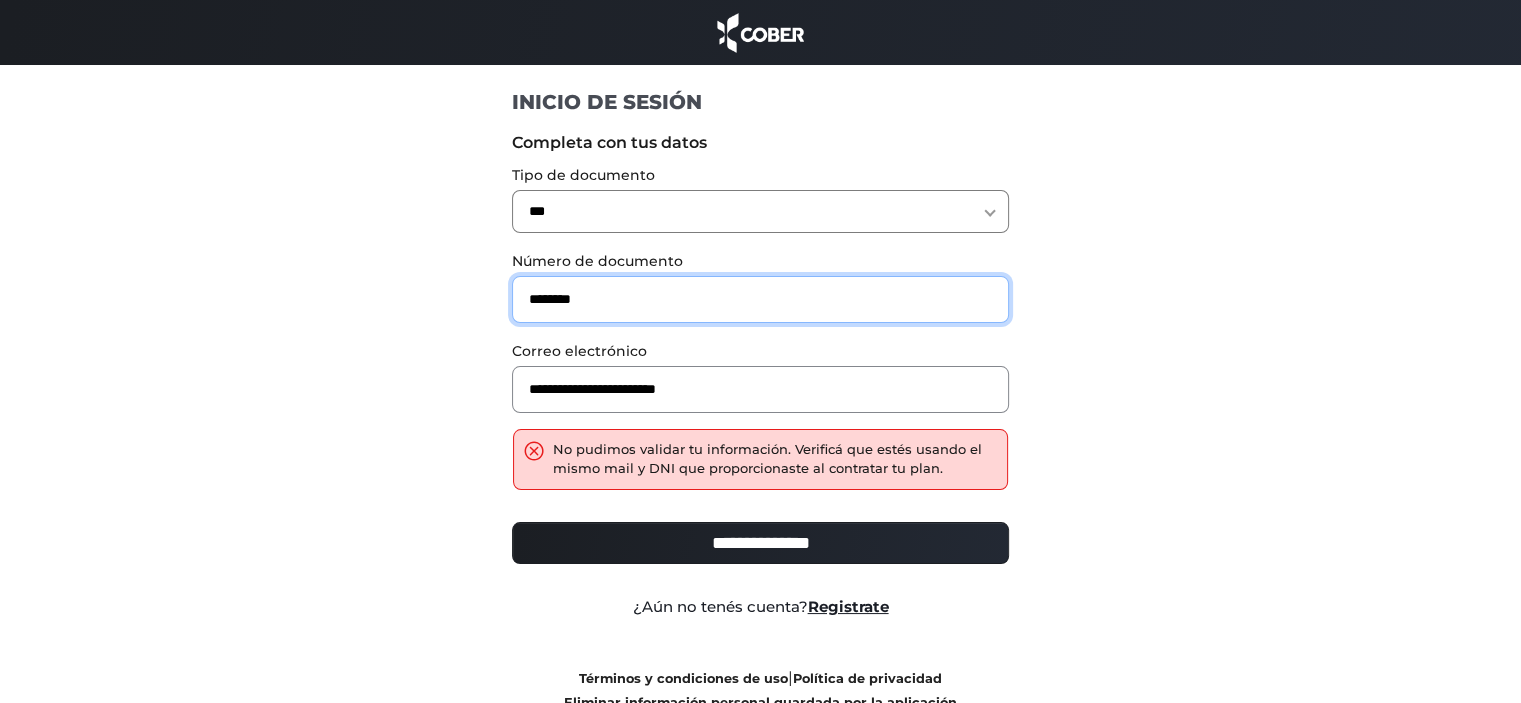 type on "********" 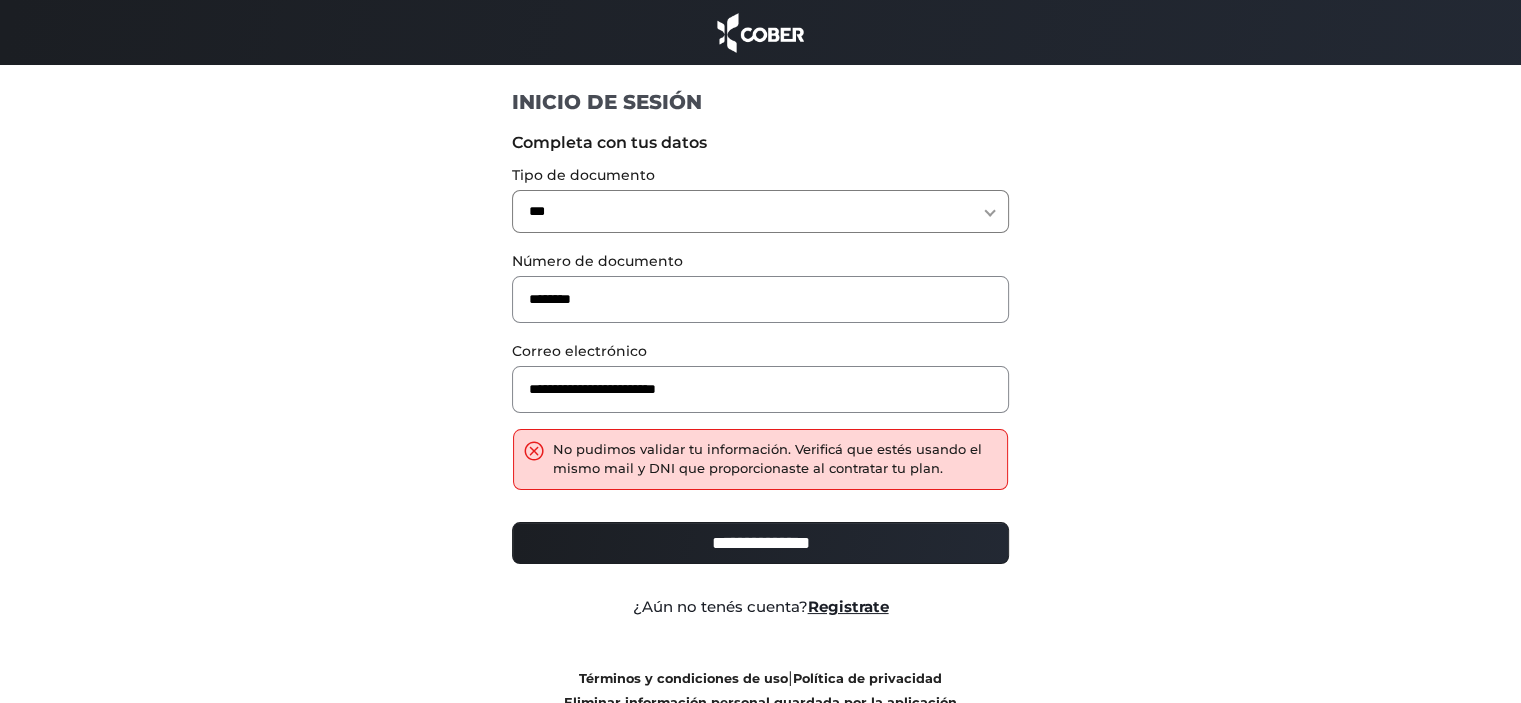 click on "**********" at bounding box center [760, 543] 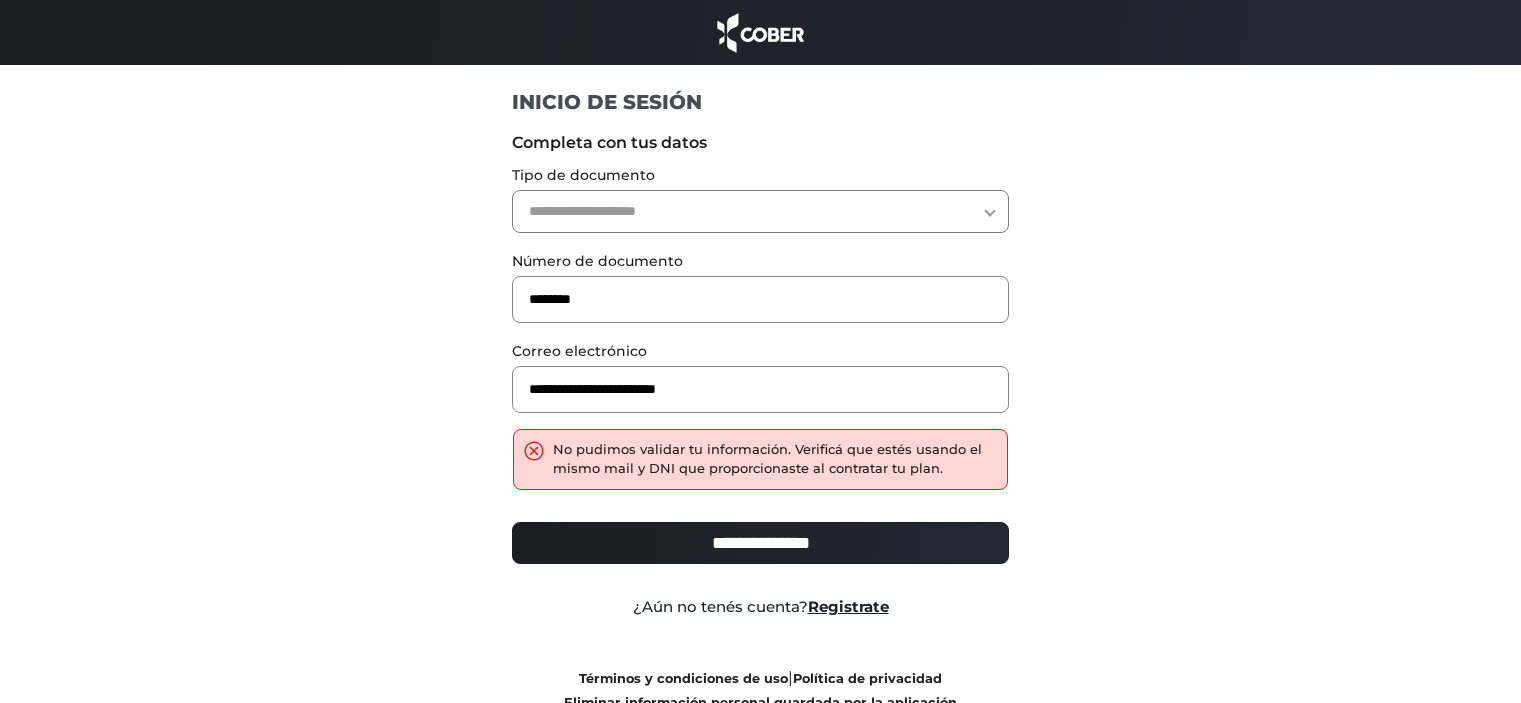 scroll, scrollTop: 0, scrollLeft: 0, axis: both 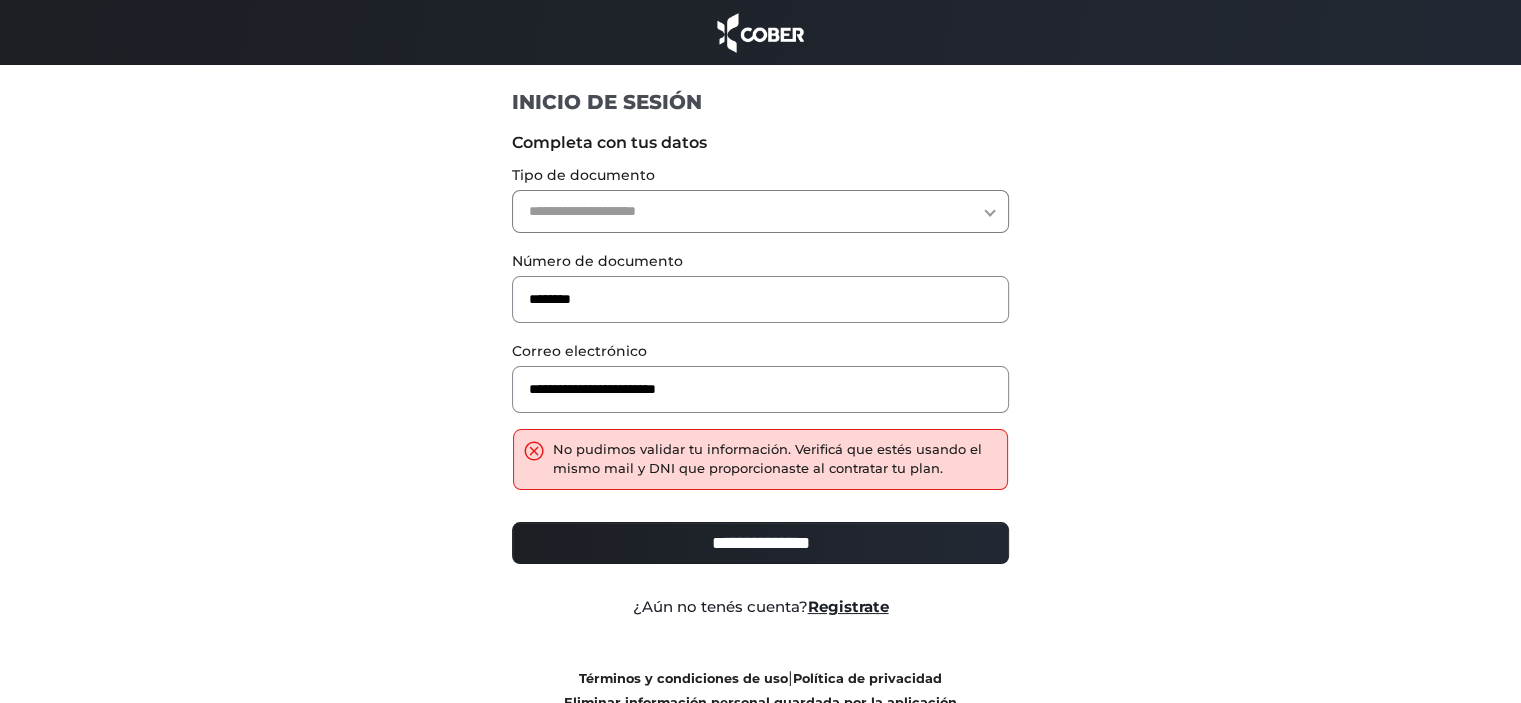click on "Número de documento
[DOCUMENT]" at bounding box center (760, 286) 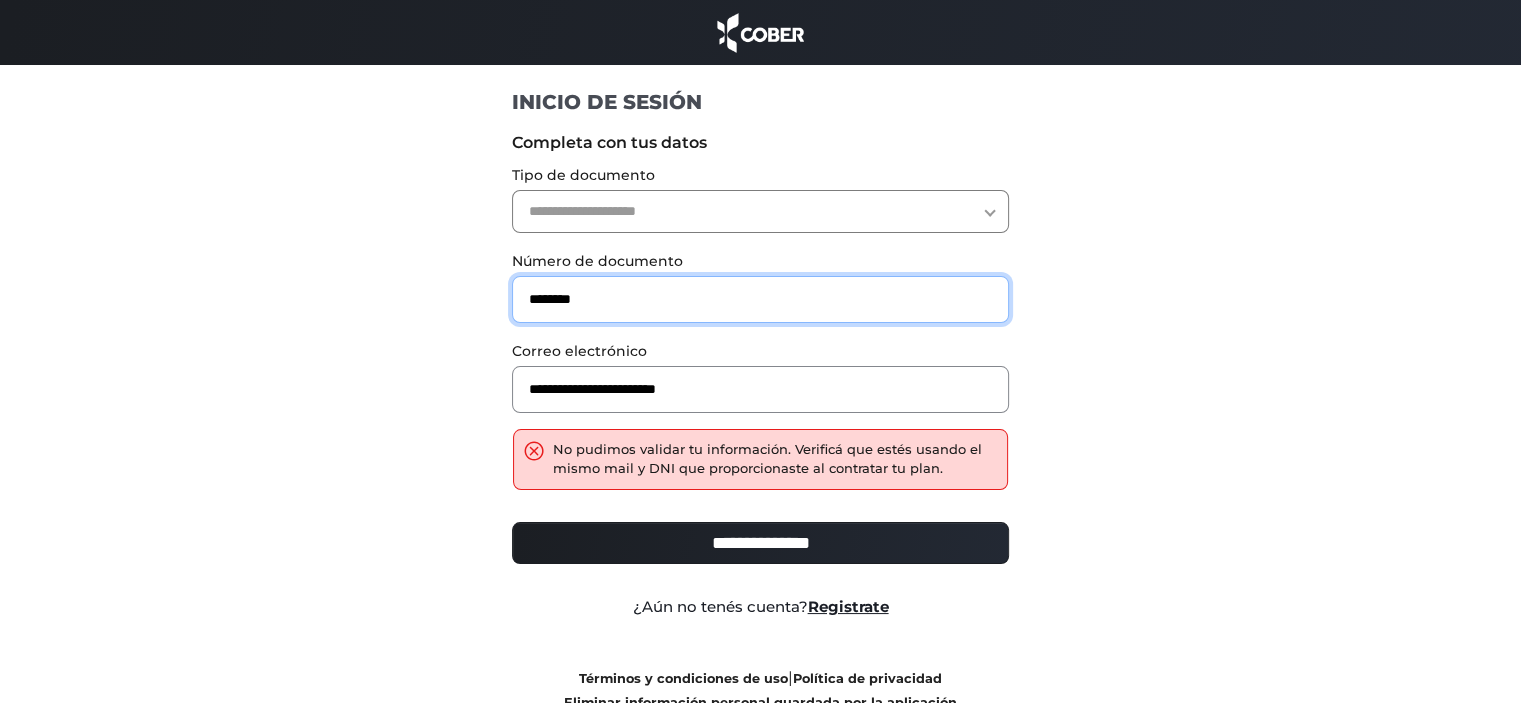 click on "********" at bounding box center (760, 299) 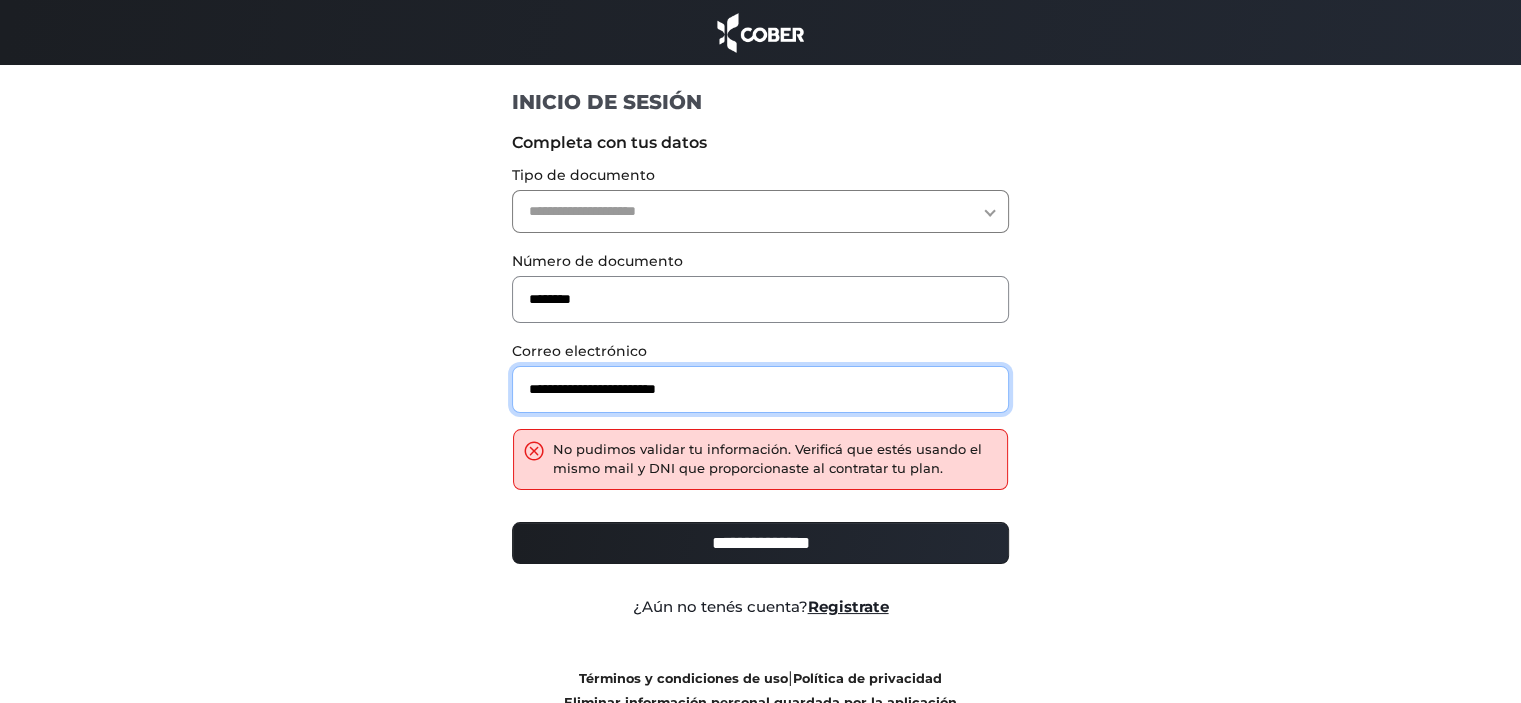 click on "**********" at bounding box center [760, 389] 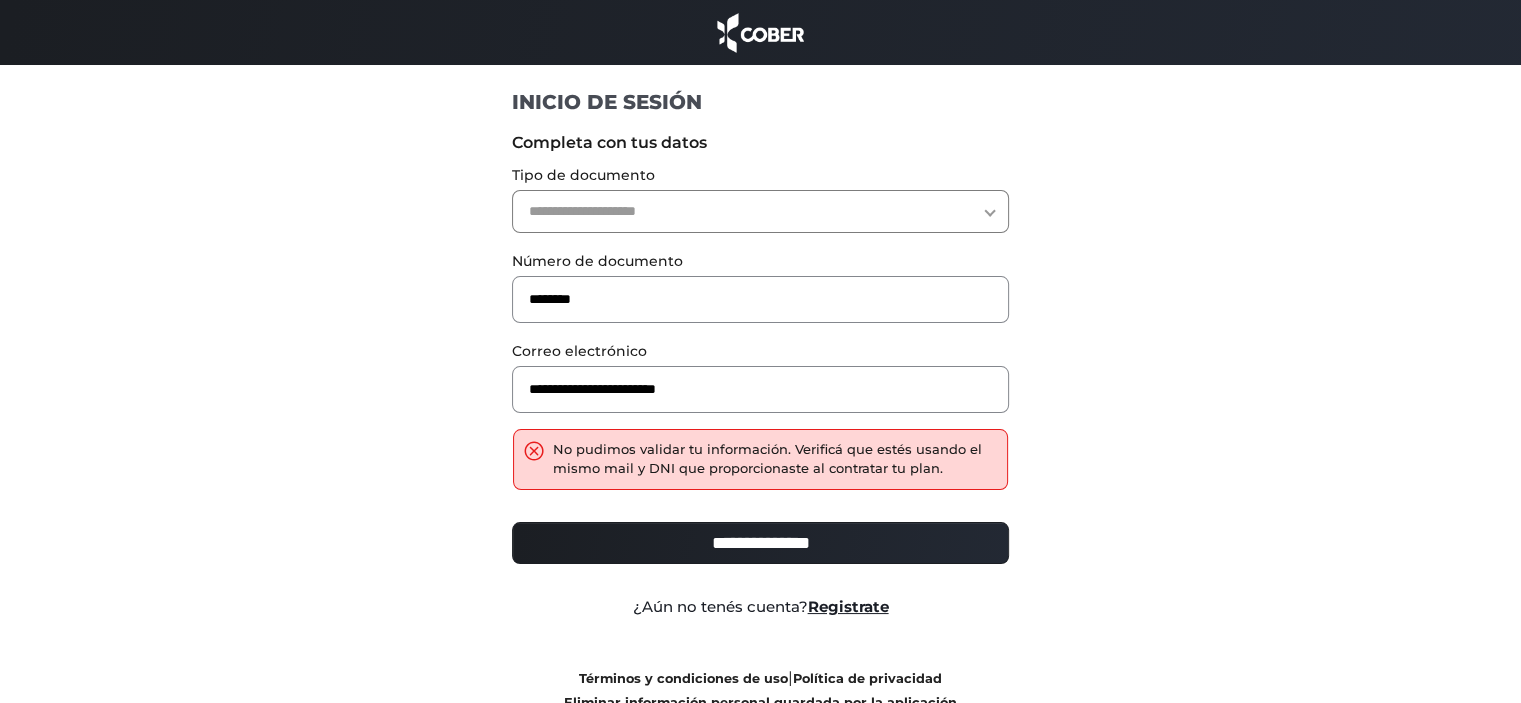 click on "**********" at bounding box center (760, 543) 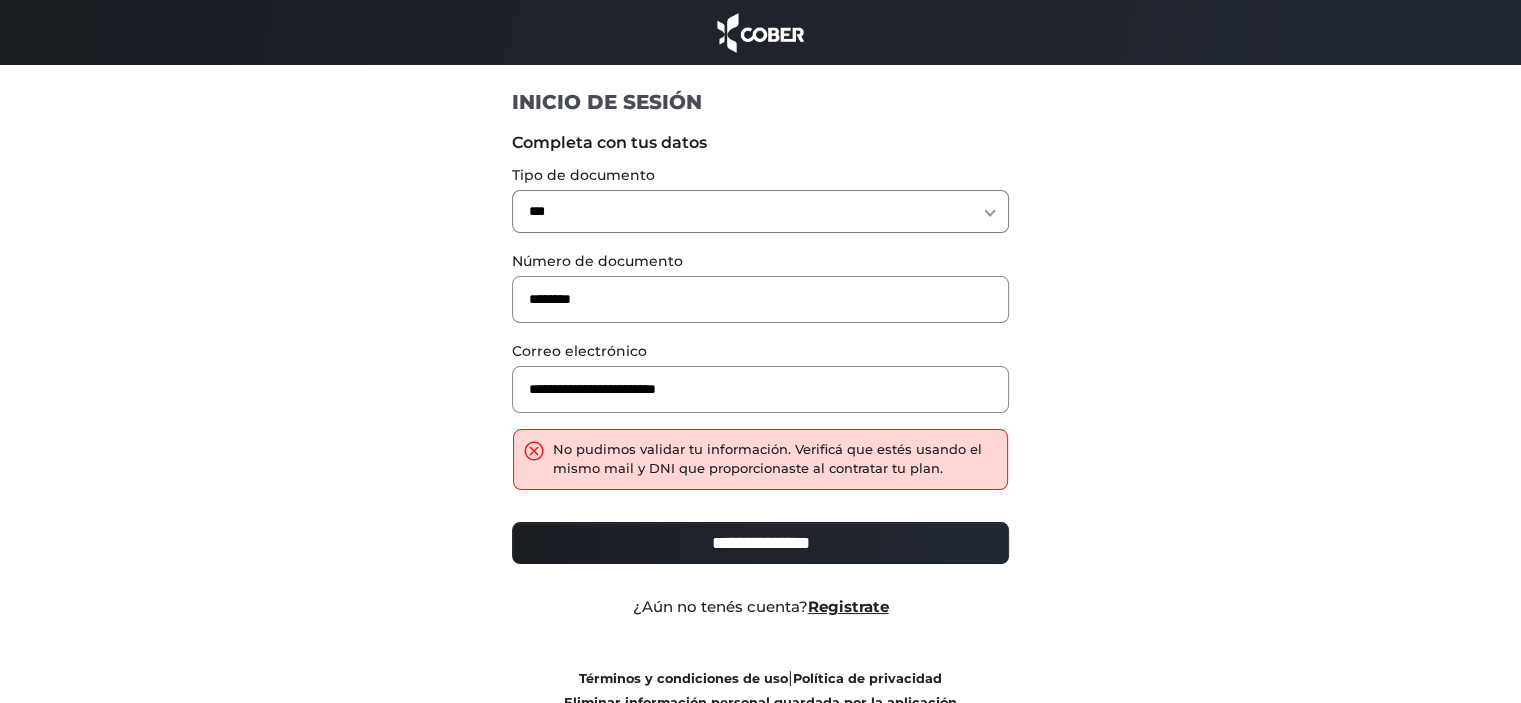click on "**********" at bounding box center (760, 211) 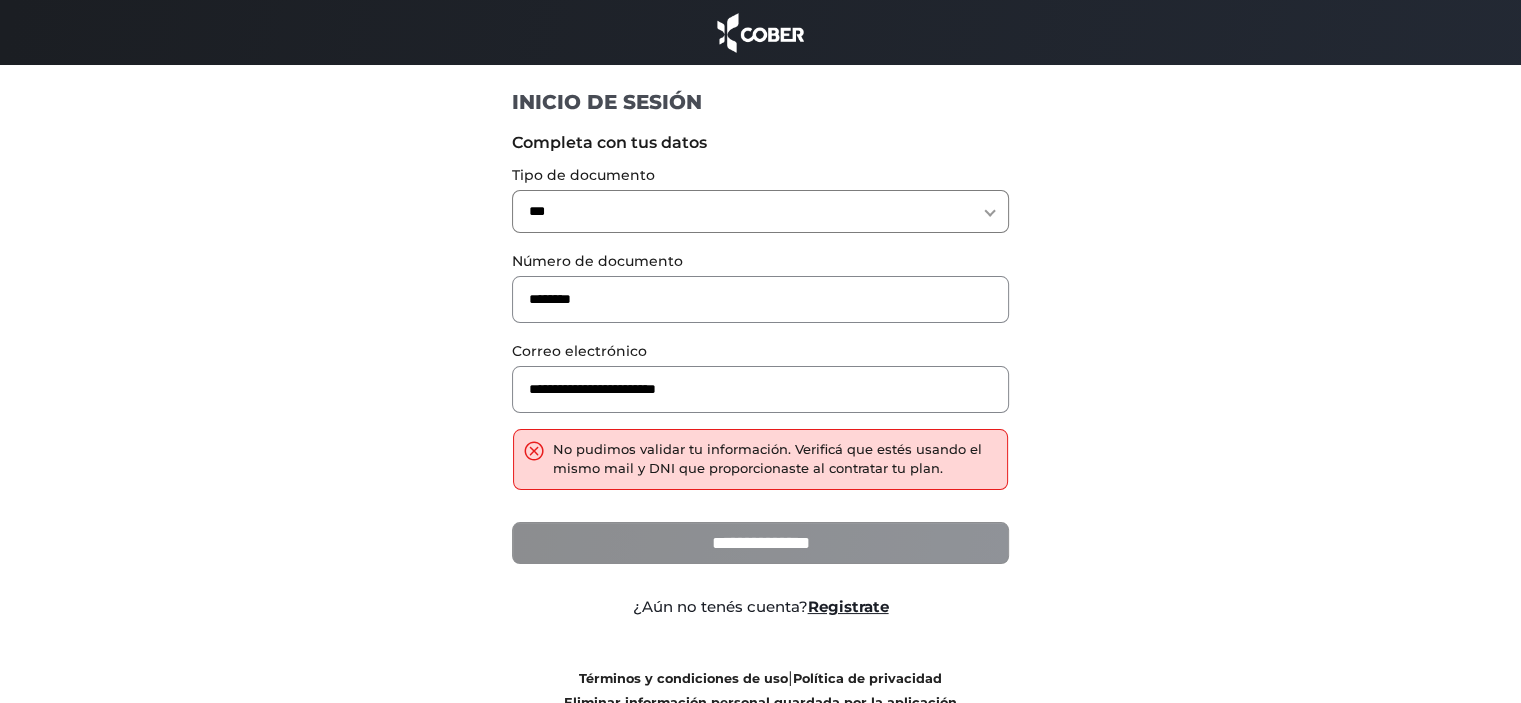 click on "**********" at bounding box center (760, 543) 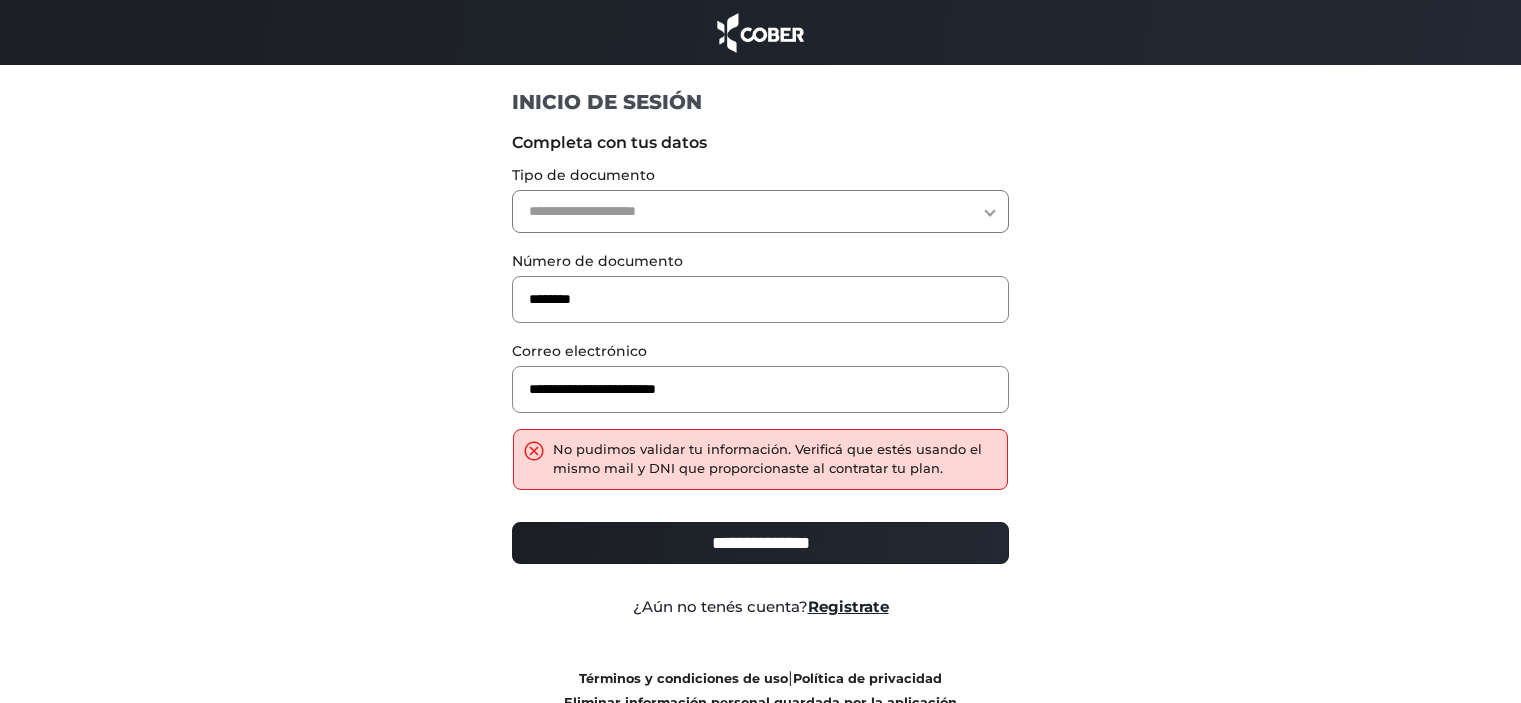 scroll, scrollTop: 0, scrollLeft: 0, axis: both 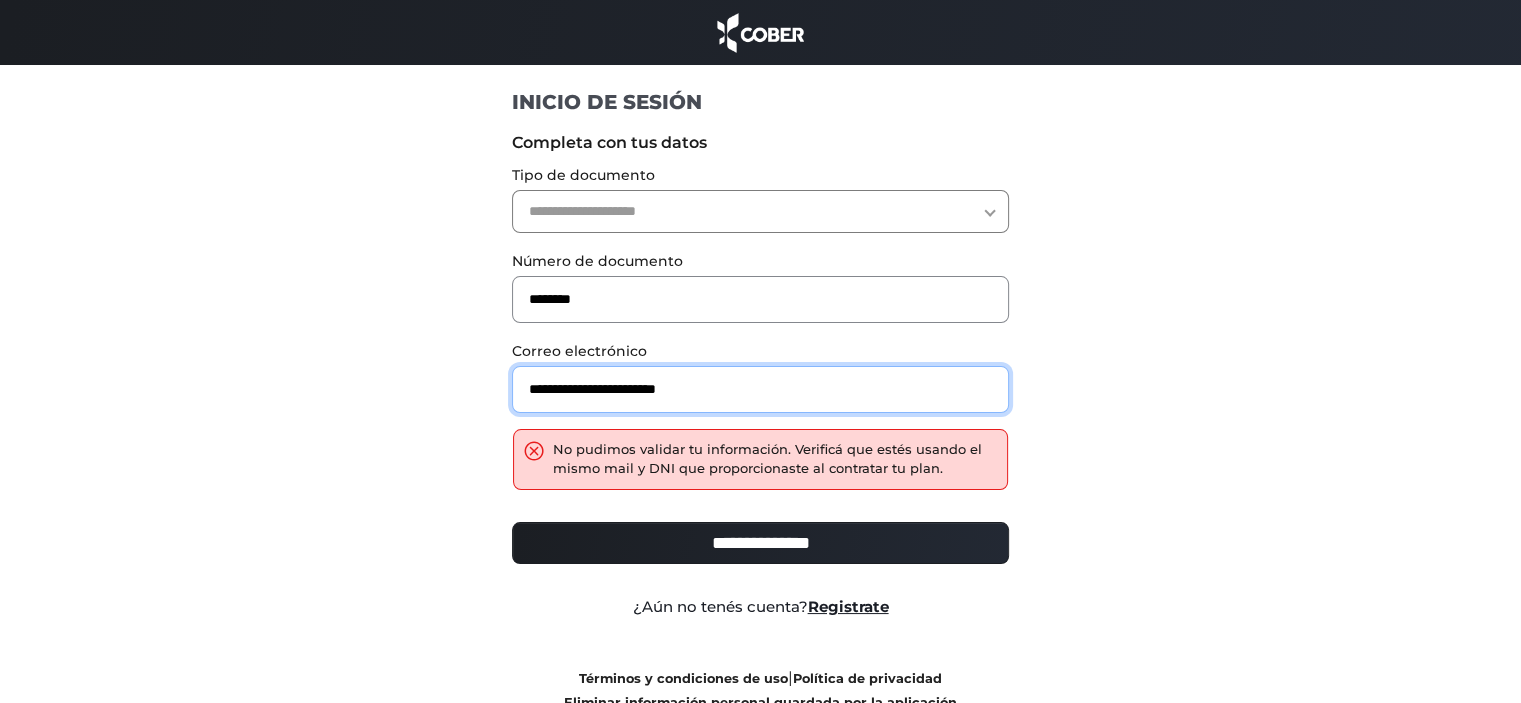 drag, startPoint x: 765, startPoint y: 387, endPoint x: 279, endPoint y: 342, distance: 488.0789 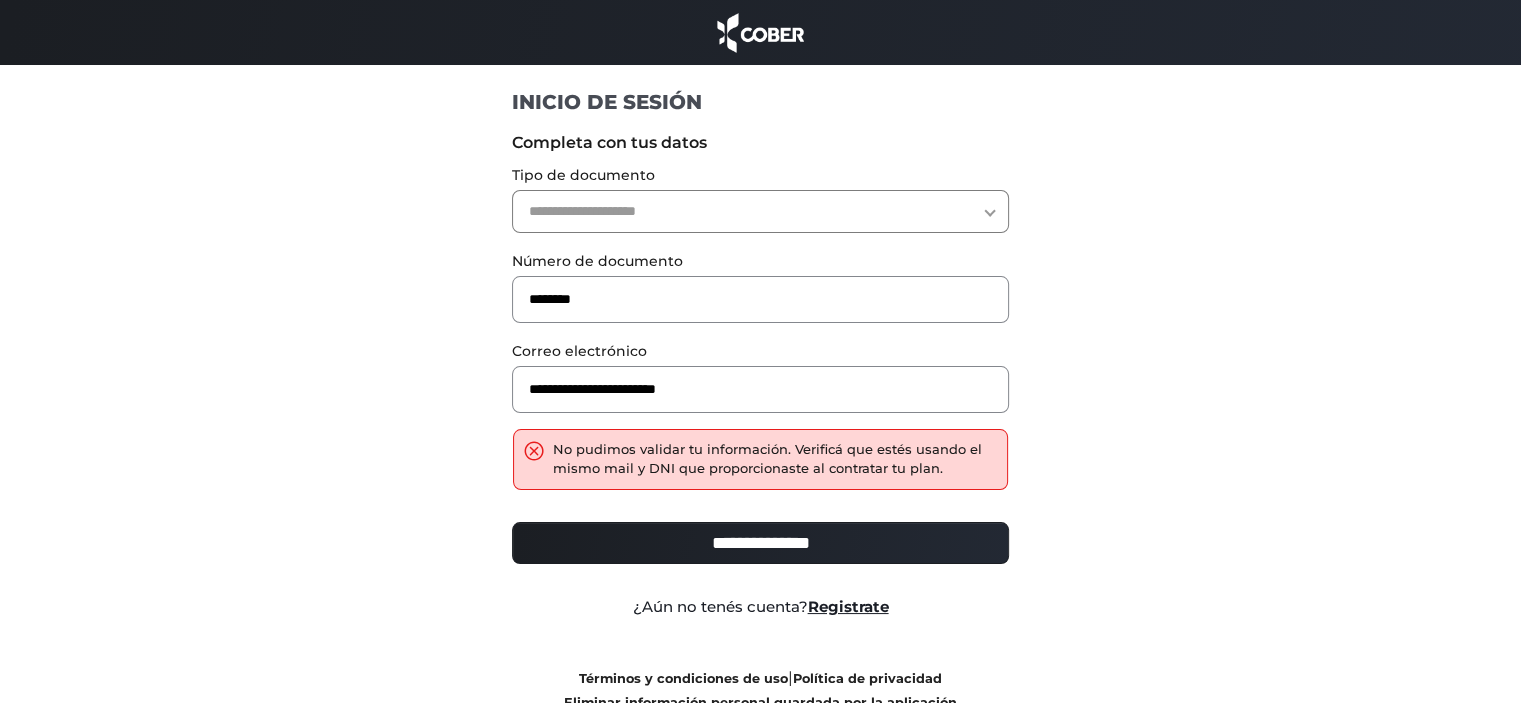 click on "**********" at bounding box center (760, 211) 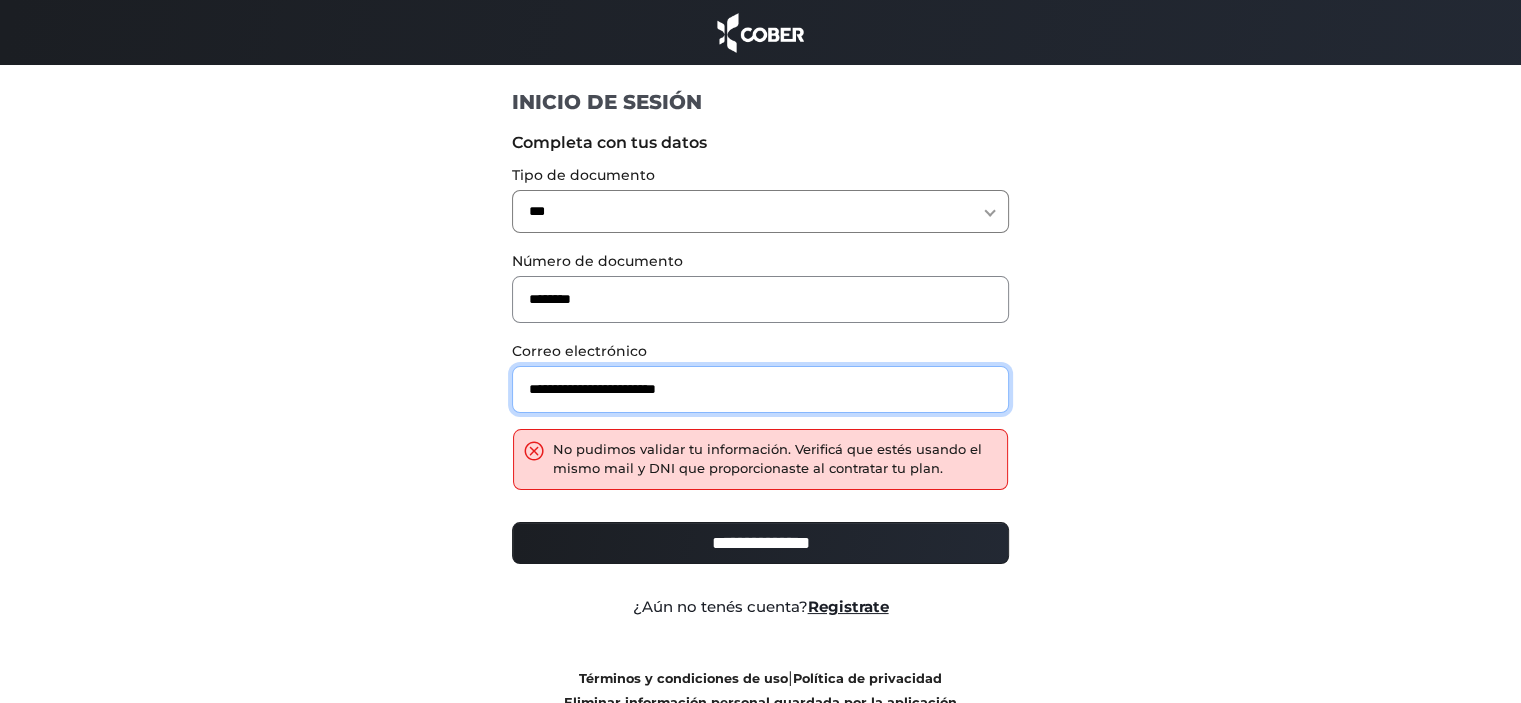 click on "**********" at bounding box center (760, 389) 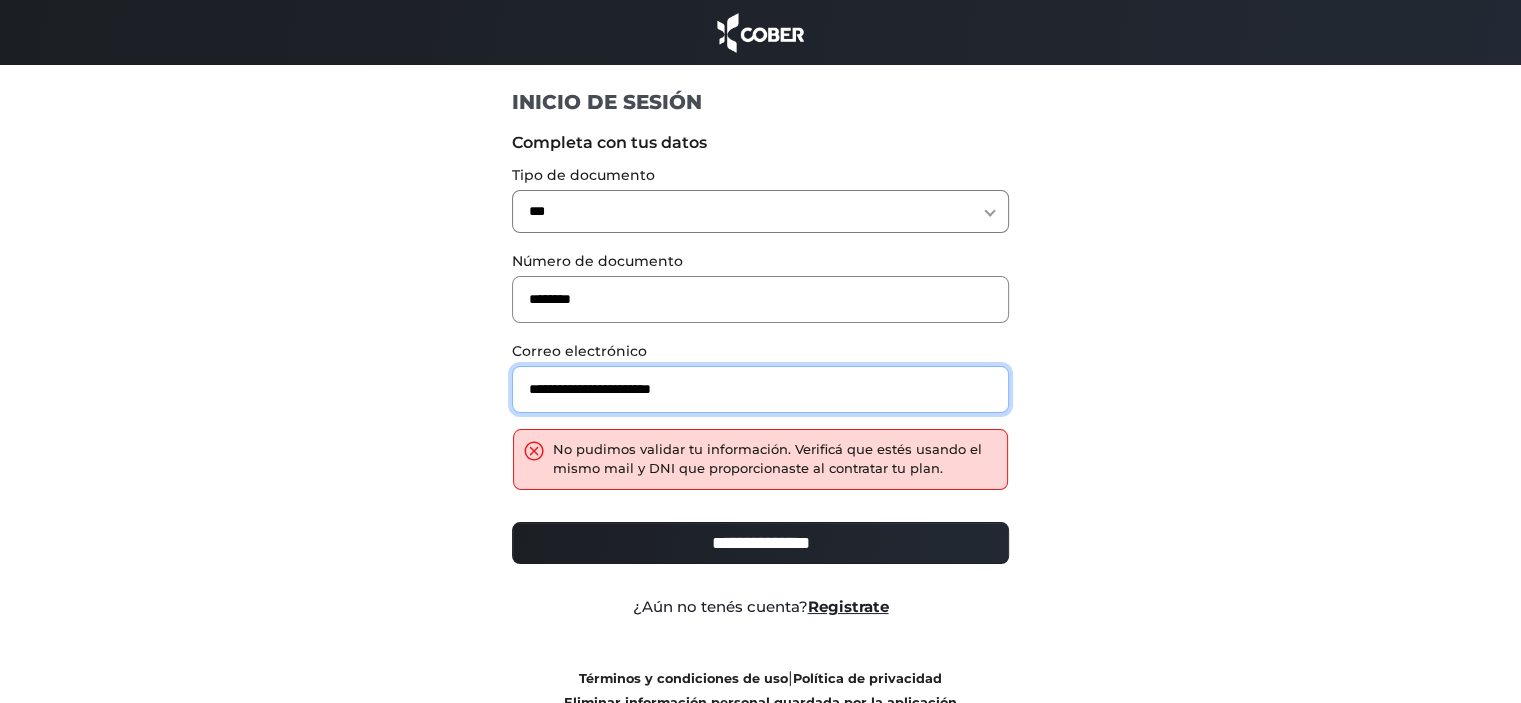 type on "**********" 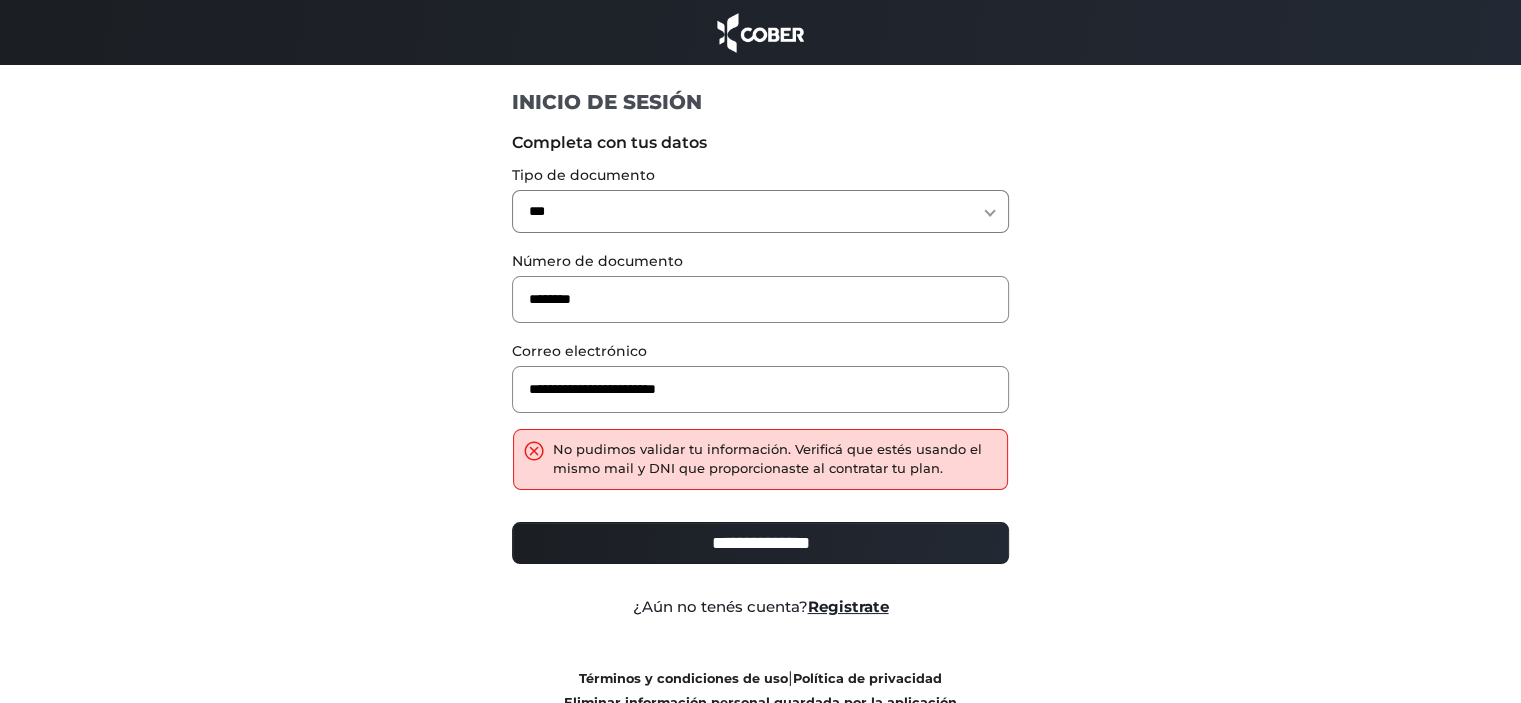 click on "**********" at bounding box center [760, 543] 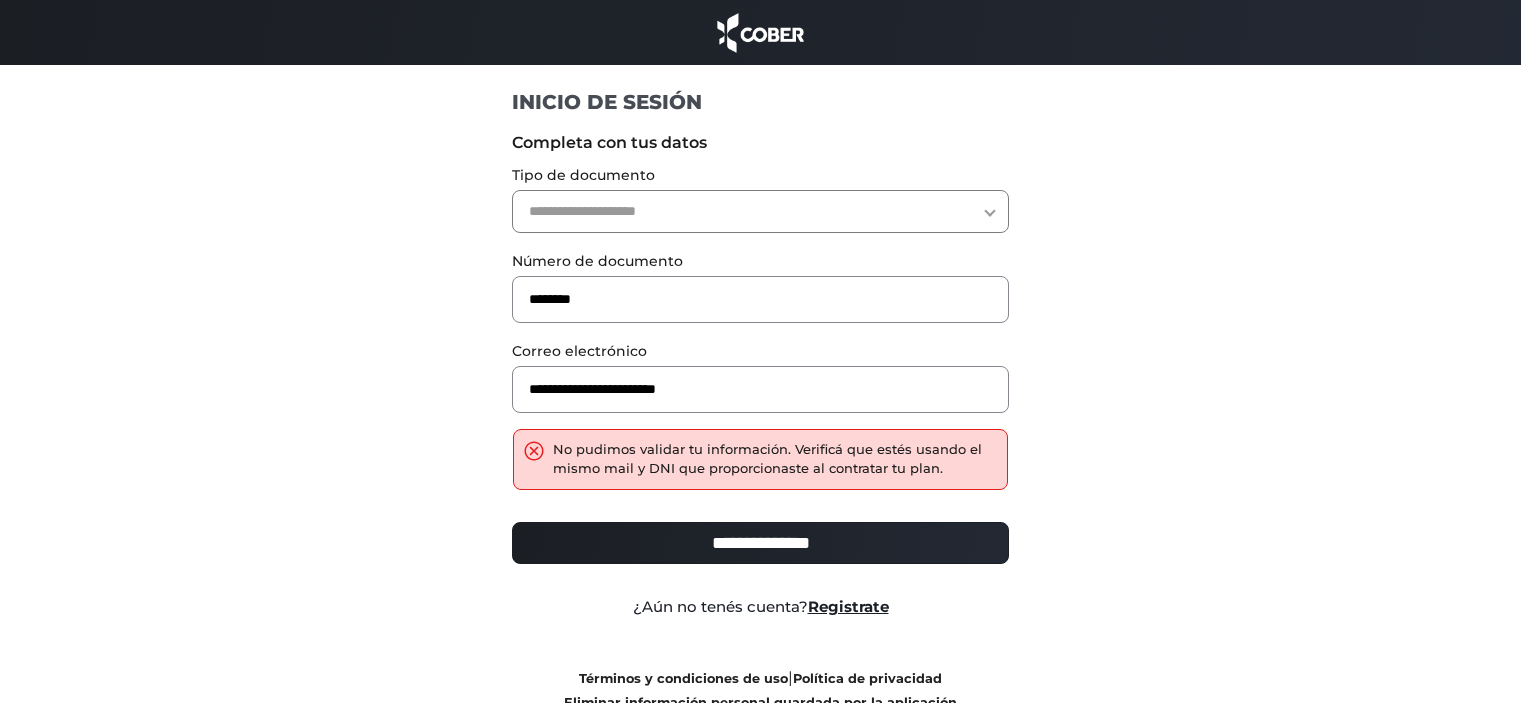 scroll, scrollTop: 0, scrollLeft: 0, axis: both 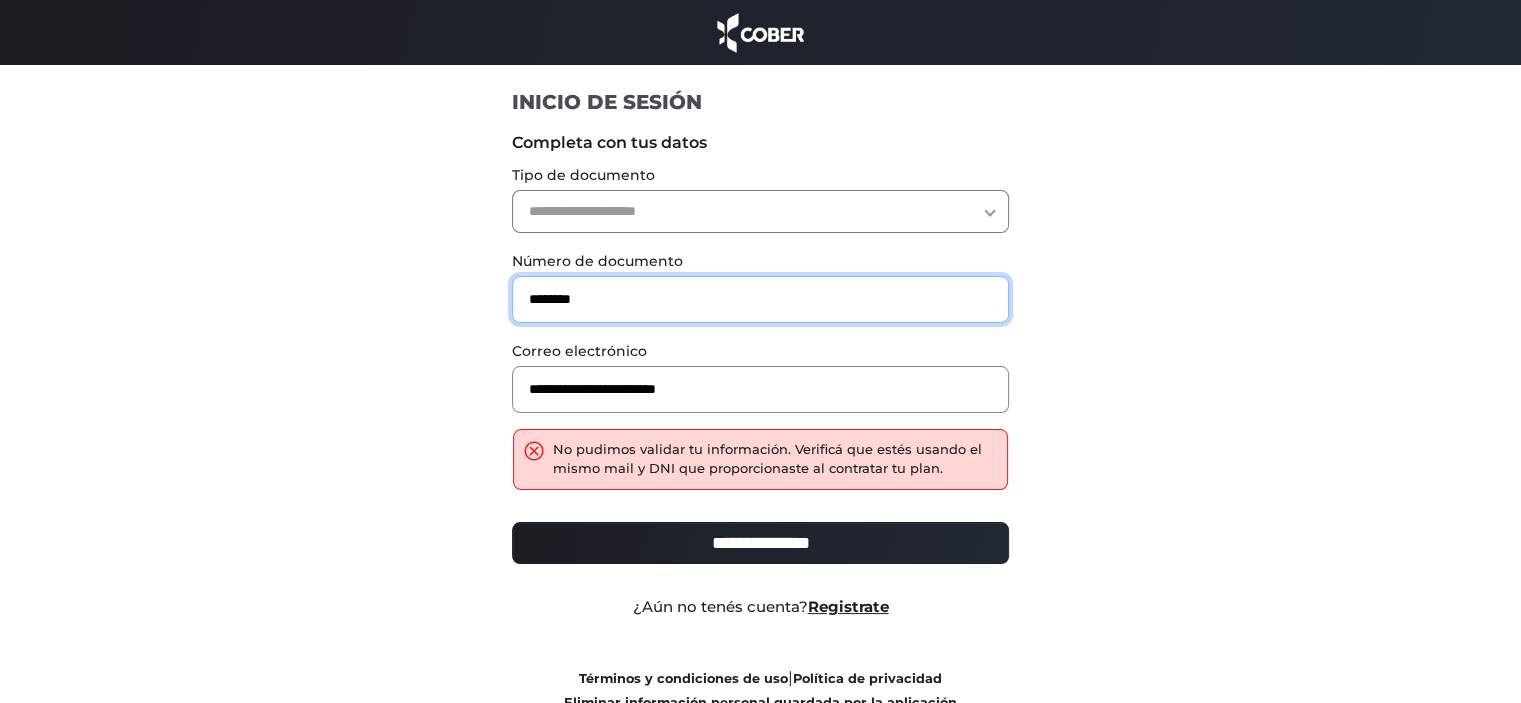 click on "********" at bounding box center [760, 299] 